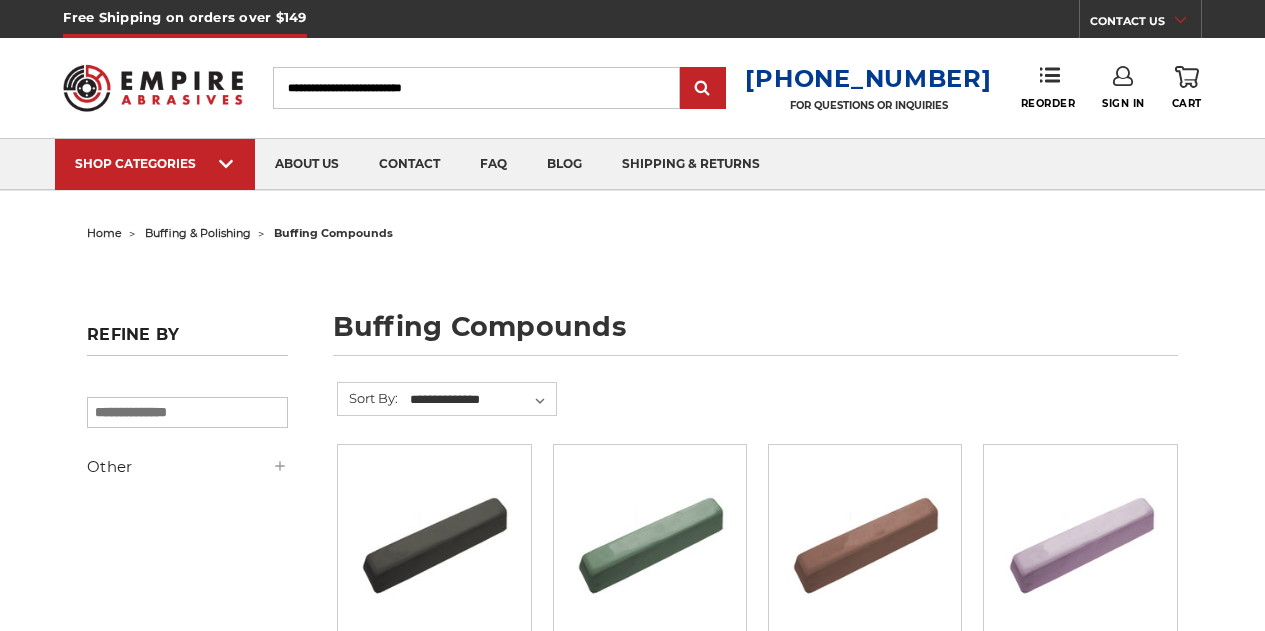scroll, scrollTop: 100, scrollLeft: 0, axis: vertical 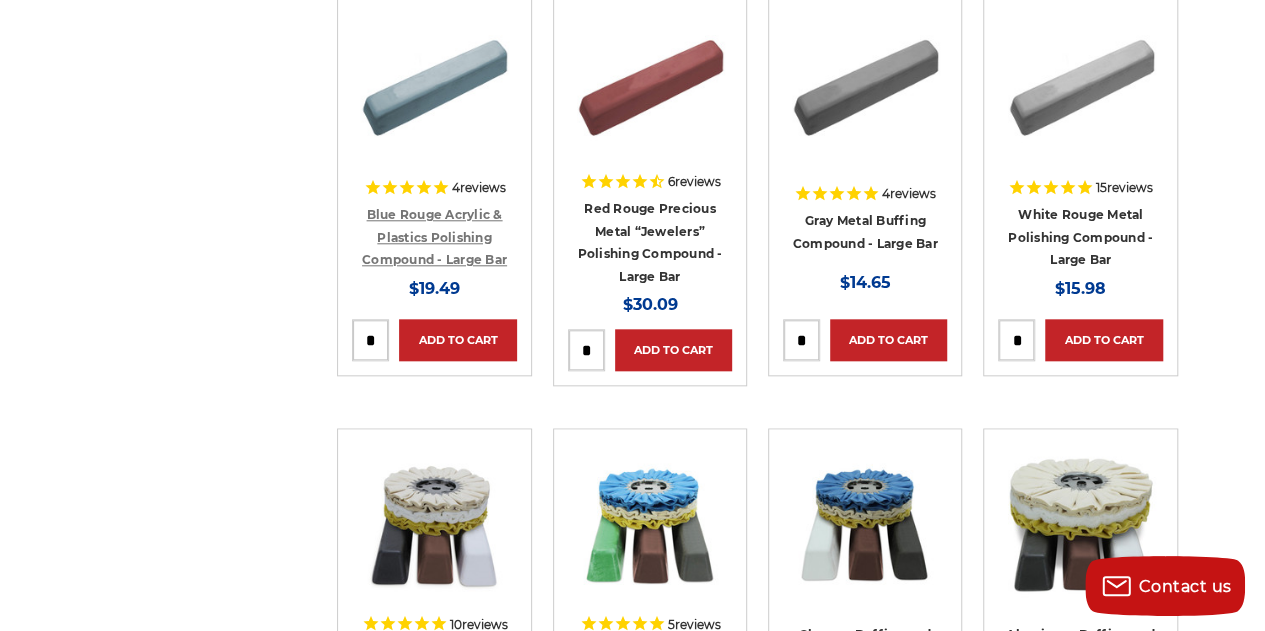 click on "Blue Rouge Acrylic & Plastics Polishing Compound - Large Bar" at bounding box center (434, 237) 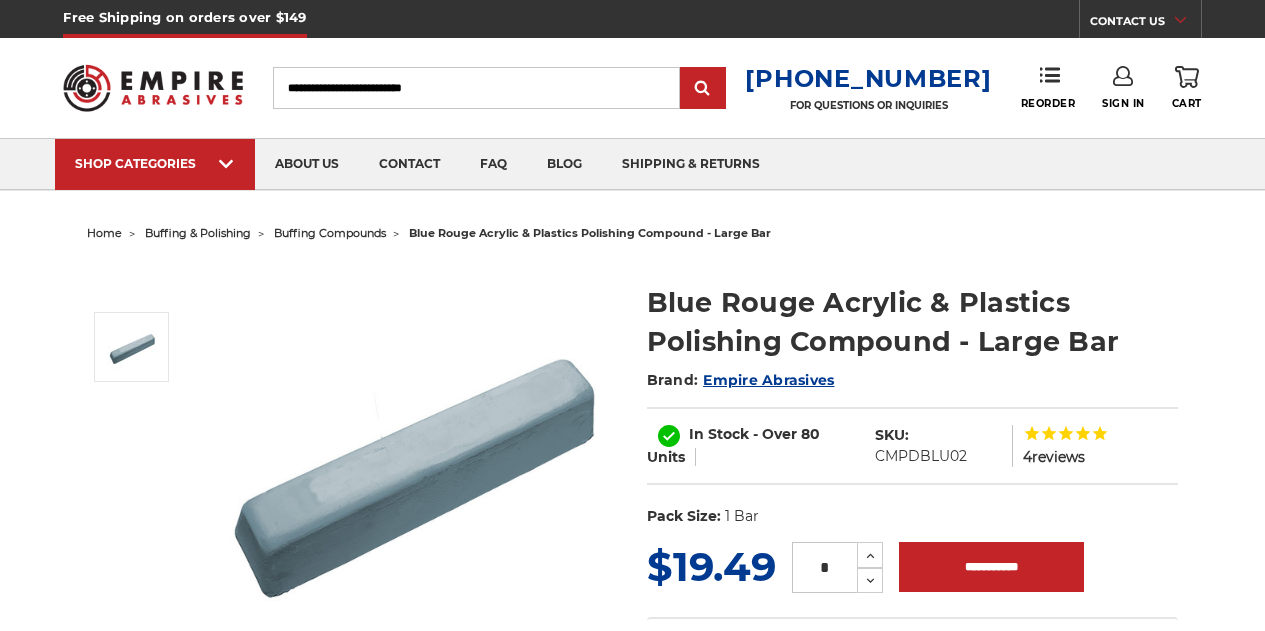 scroll, scrollTop: 0, scrollLeft: 0, axis: both 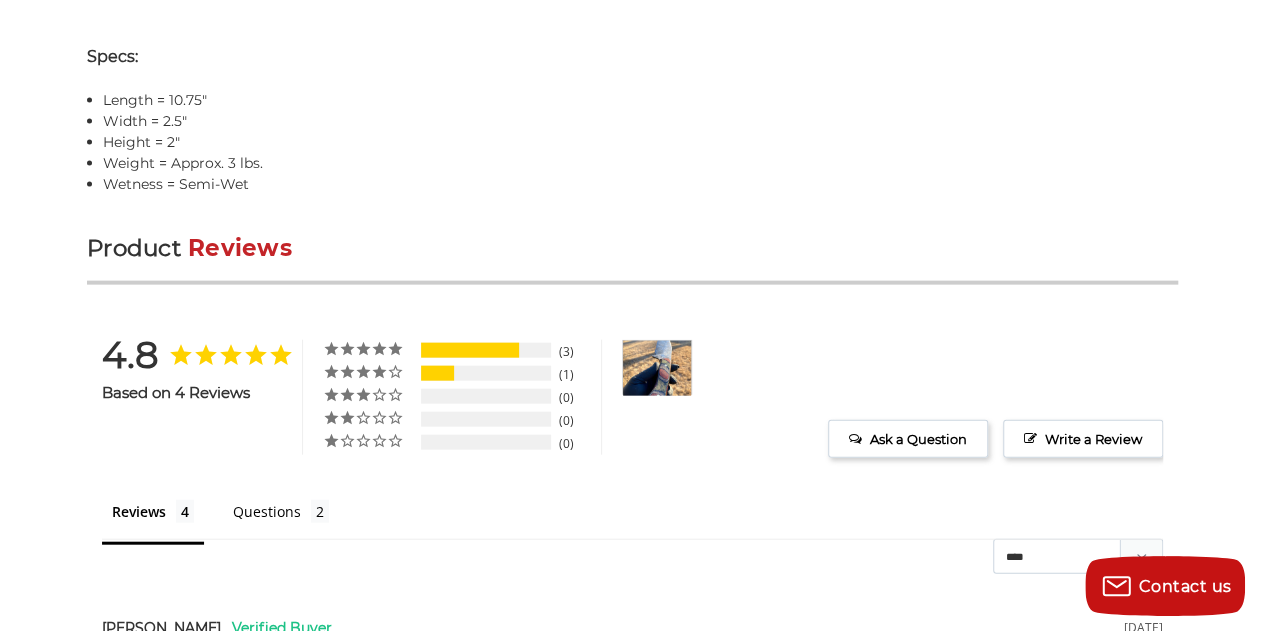 click at bounding box center (657, 368) 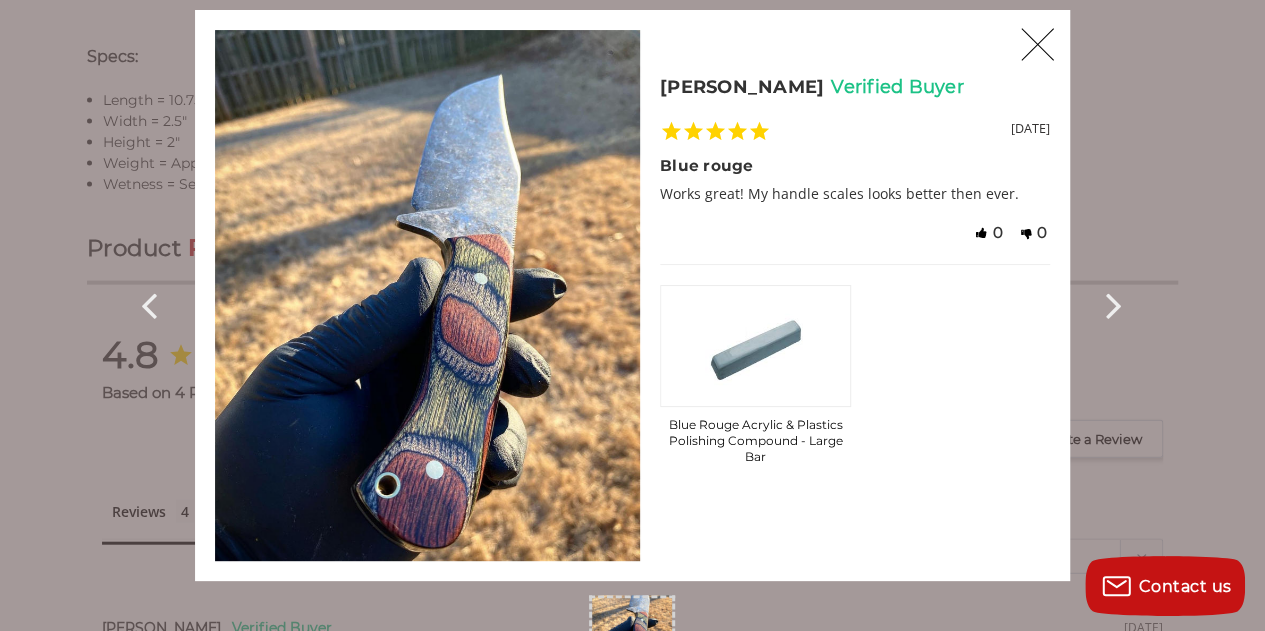 click on "X" at bounding box center [1037, 45] 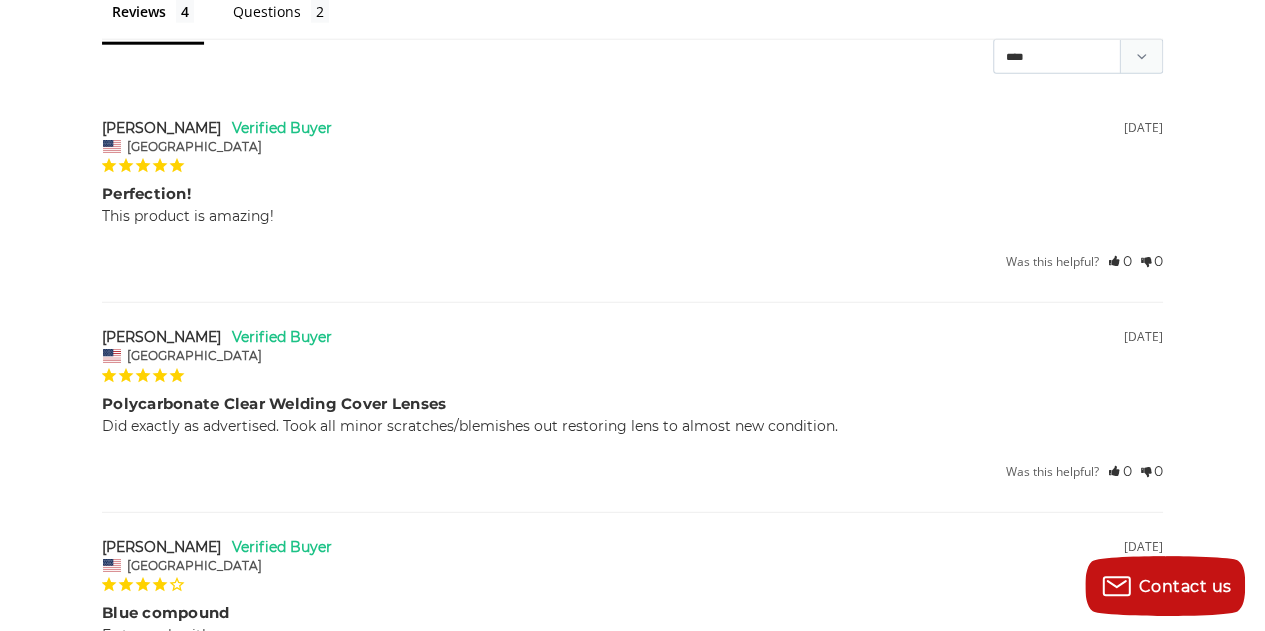 scroll, scrollTop: 0, scrollLeft: 0, axis: both 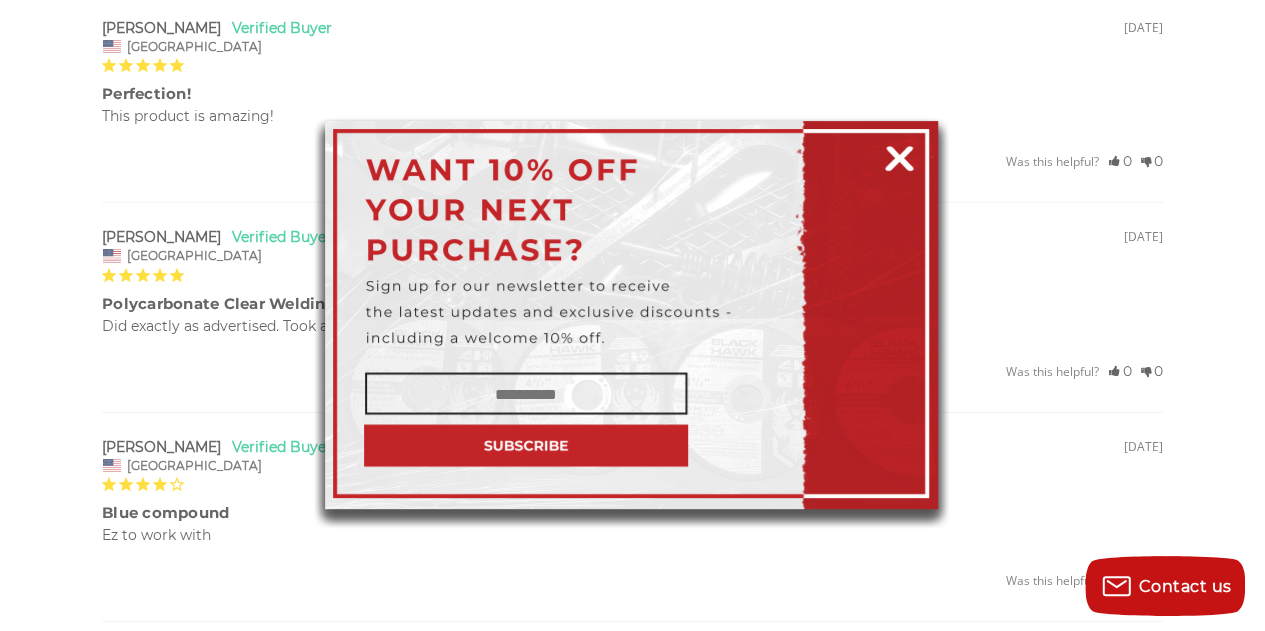 click at bounding box center (899, 155) 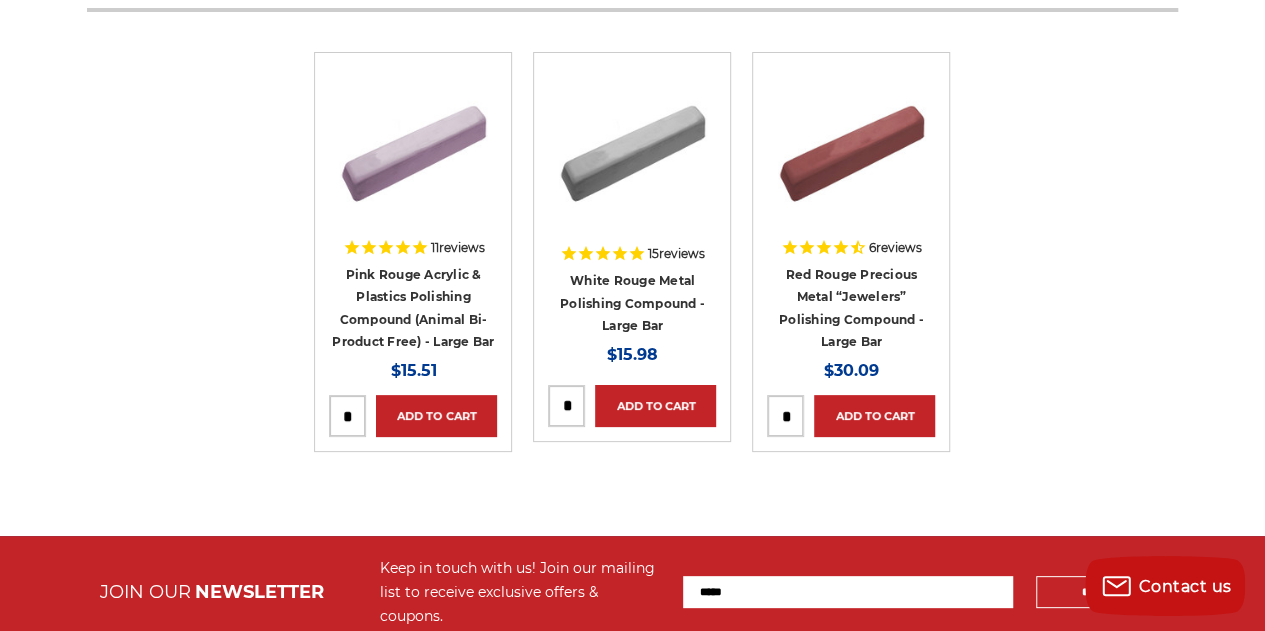 scroll, scrollTop: 3800, scrollLeft: 0, axis: vertical 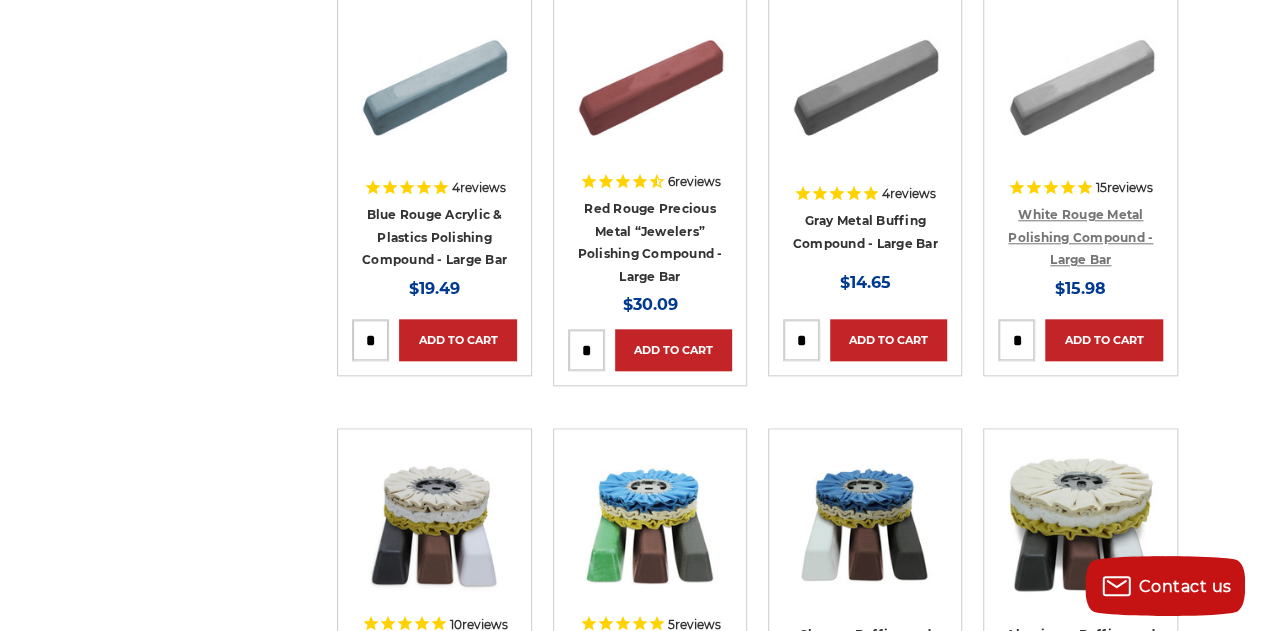 click on "White Rouge Metal Polishing Compound - Large Bar" at bounding box center (1080, 237) 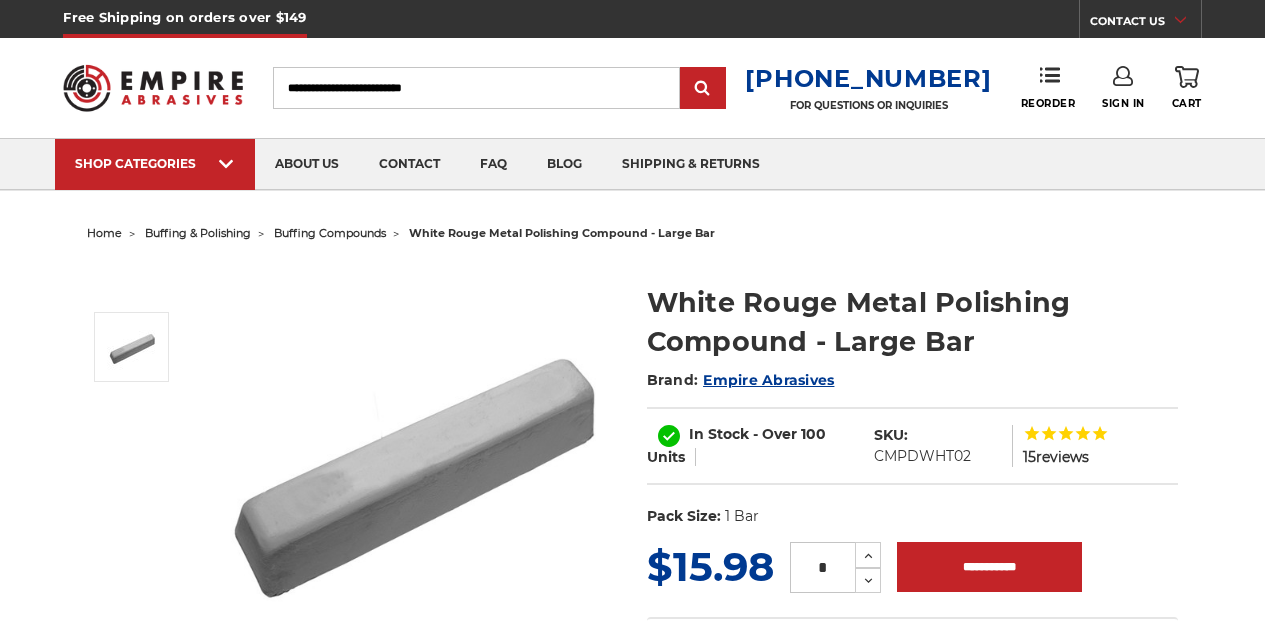 scroll, scrollTop: 0, scrollLeft: 0, axis: both 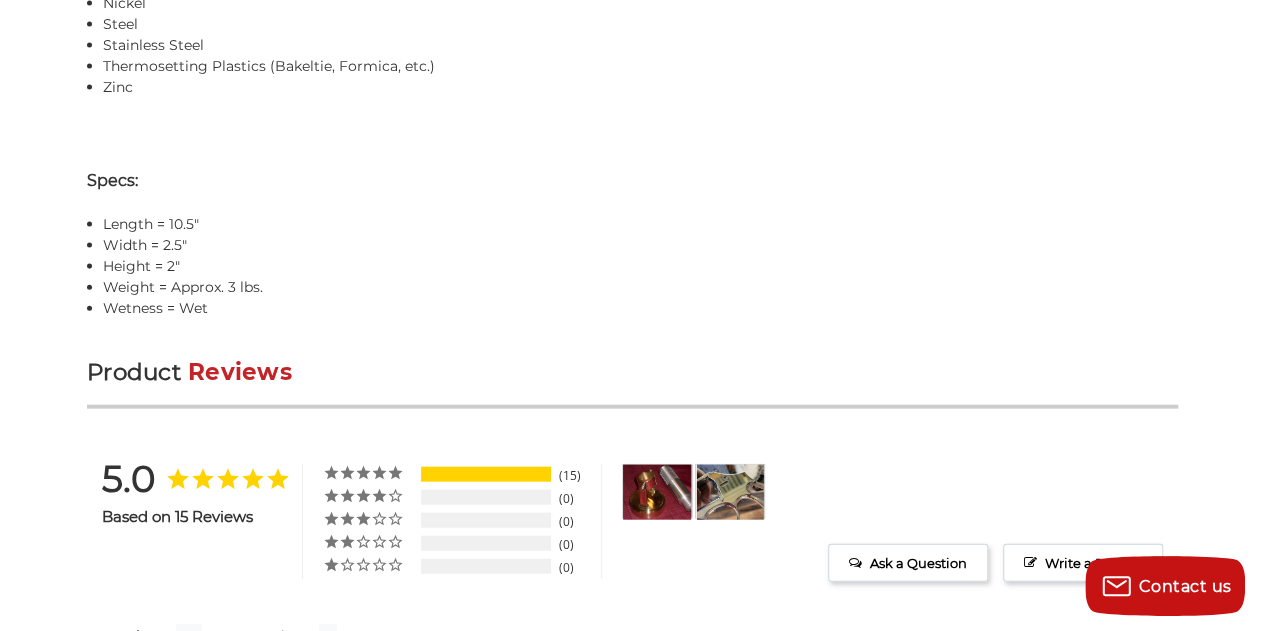 click at bounding box center [730, 492] 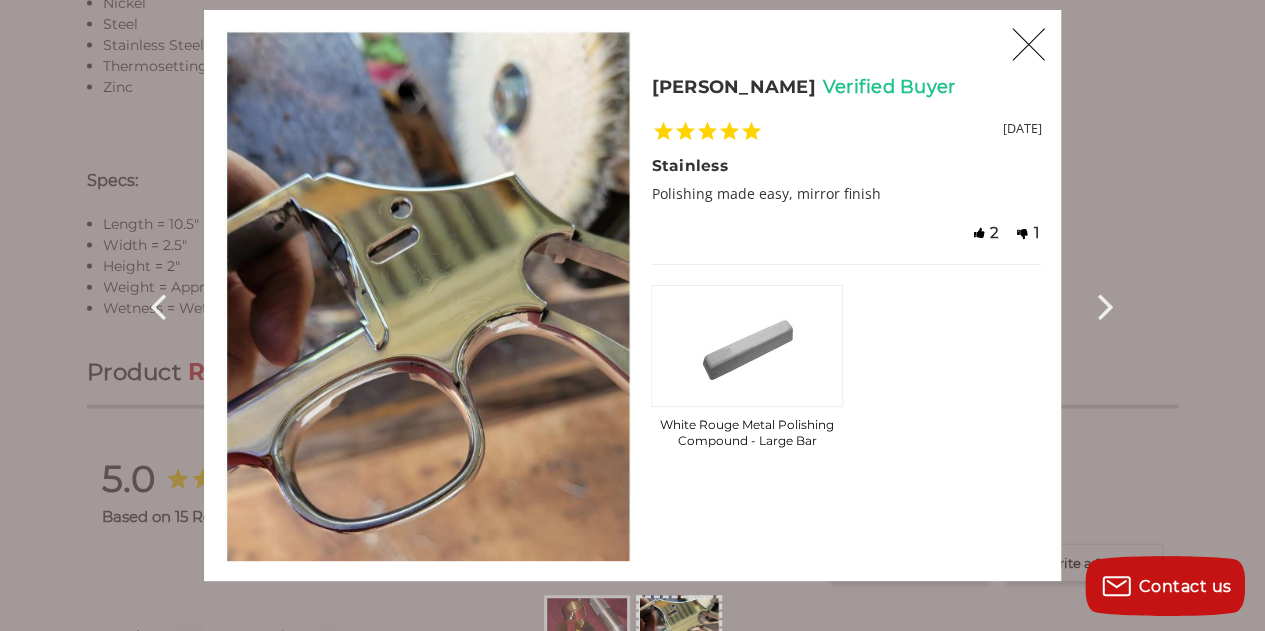 click on "X" at bounding box center (1028, 45) 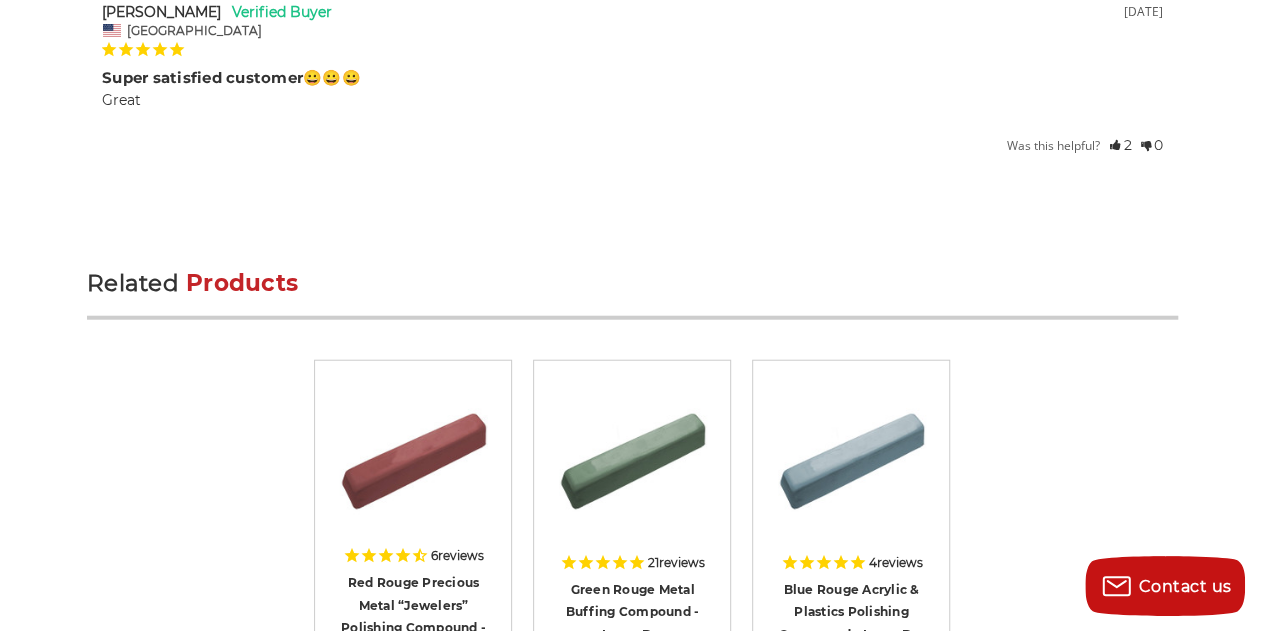 scroll, scrollTop: 6502, scrollLeft: 0, axis: vertical 